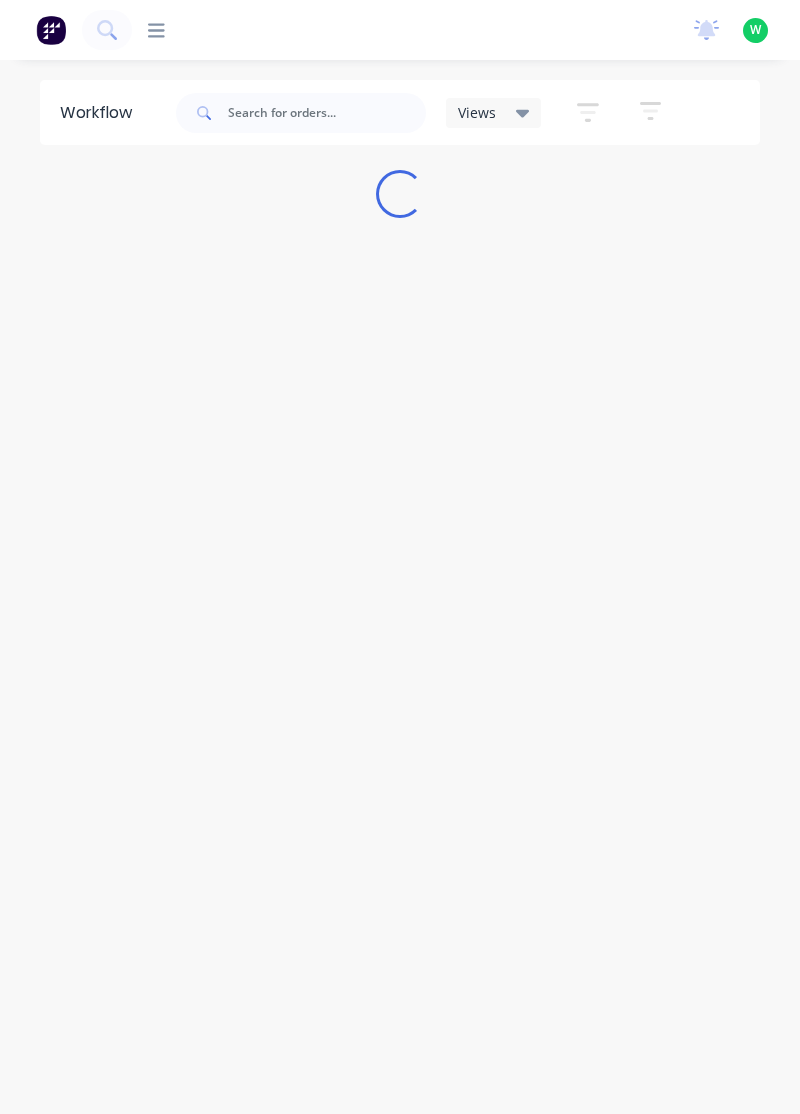 scroll, scrollTop: 0, scrollLeft: 0, axis: both 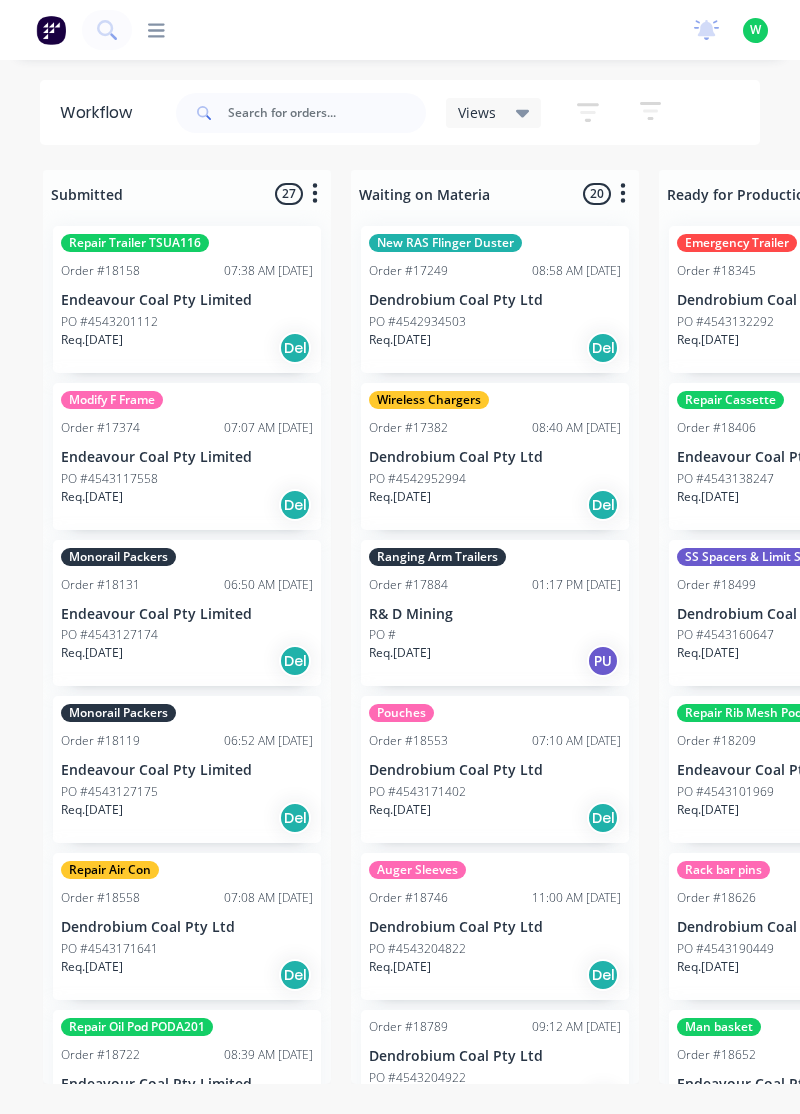 click at bounding box center (148, 30) 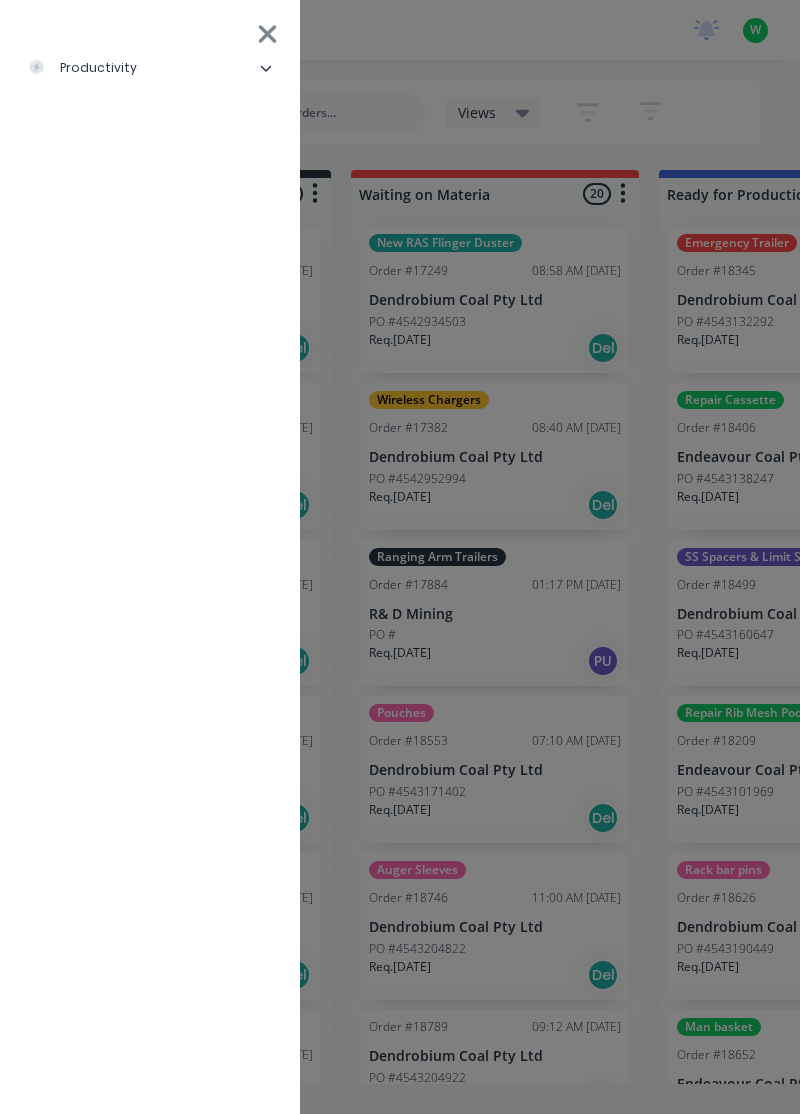 click on "productivity" at bounding box center (150, 68) 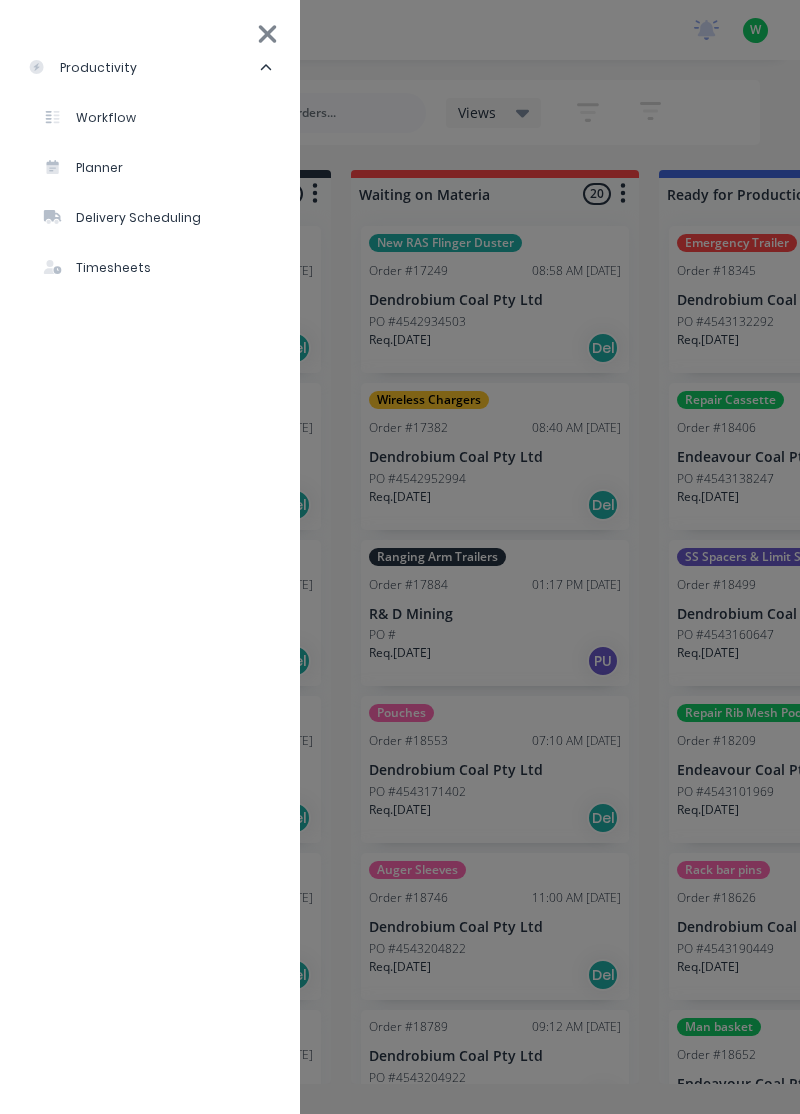 click on "Timesheets" at bounding box center (158, 268) 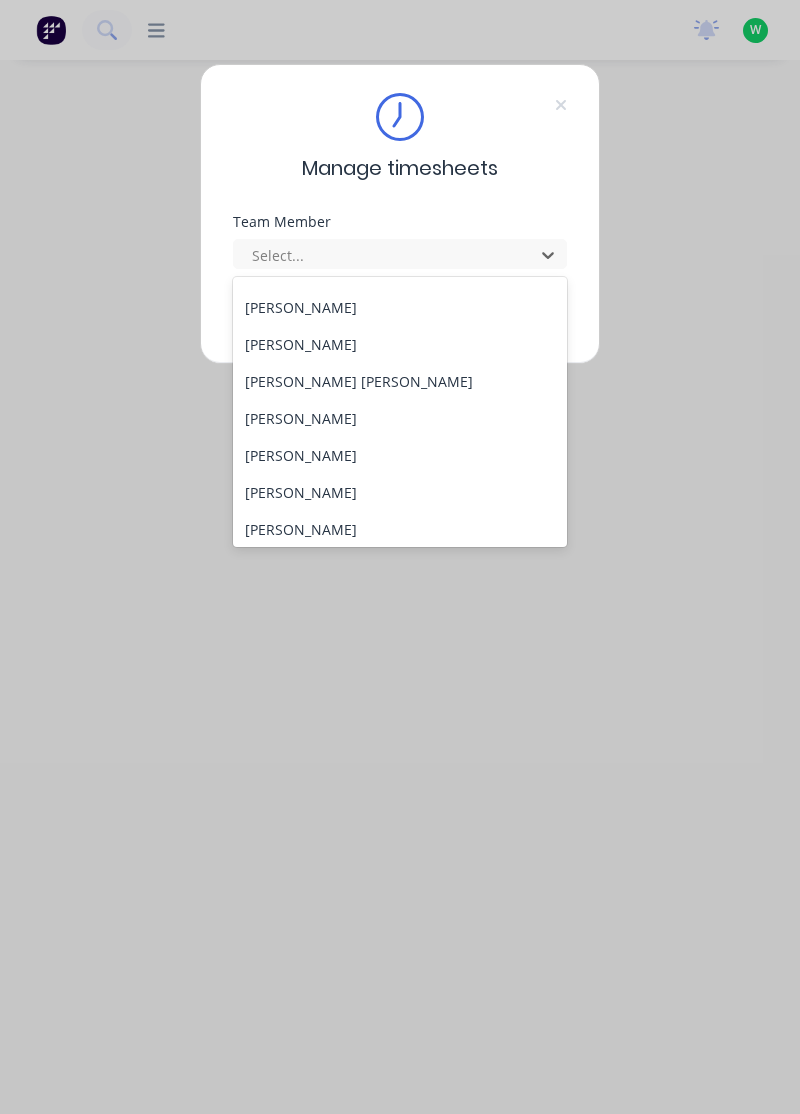 scroll, scrollTop: 676, scrollLeft: 0, axis: vertical 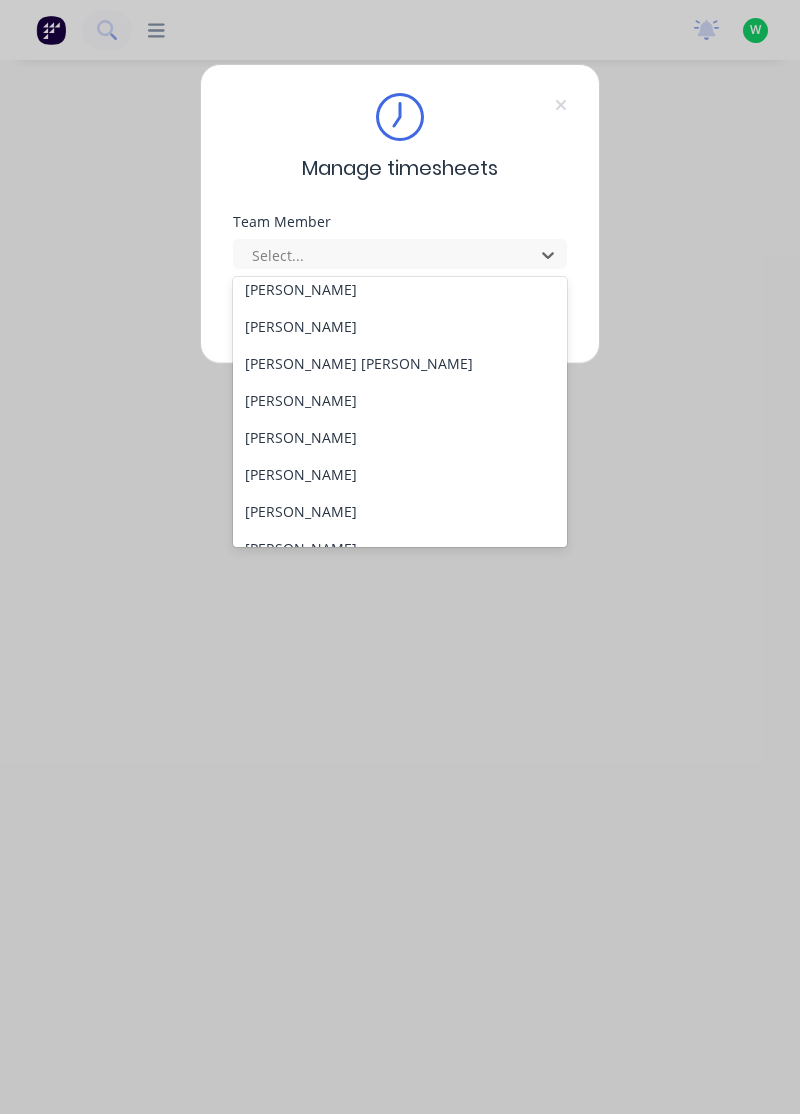 click on "Rob Bracamonte" at bounding box center (400, 400) 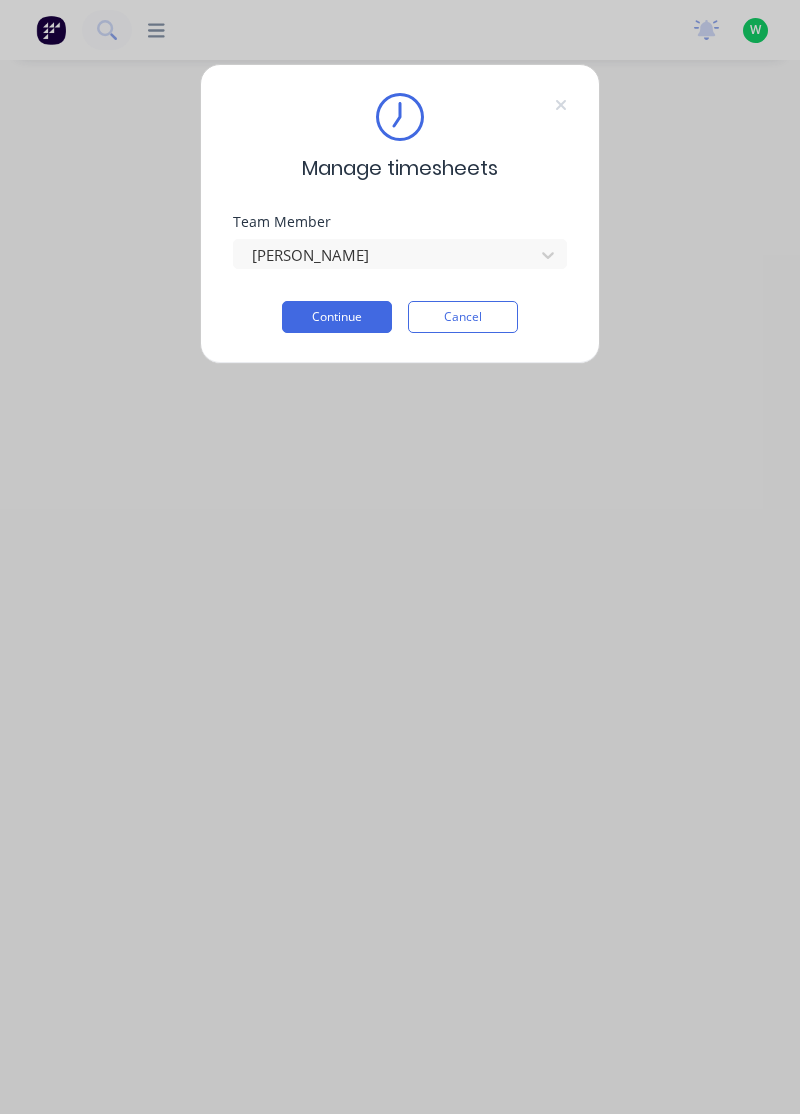 click on "Continue" at bounding box center [337, 317] 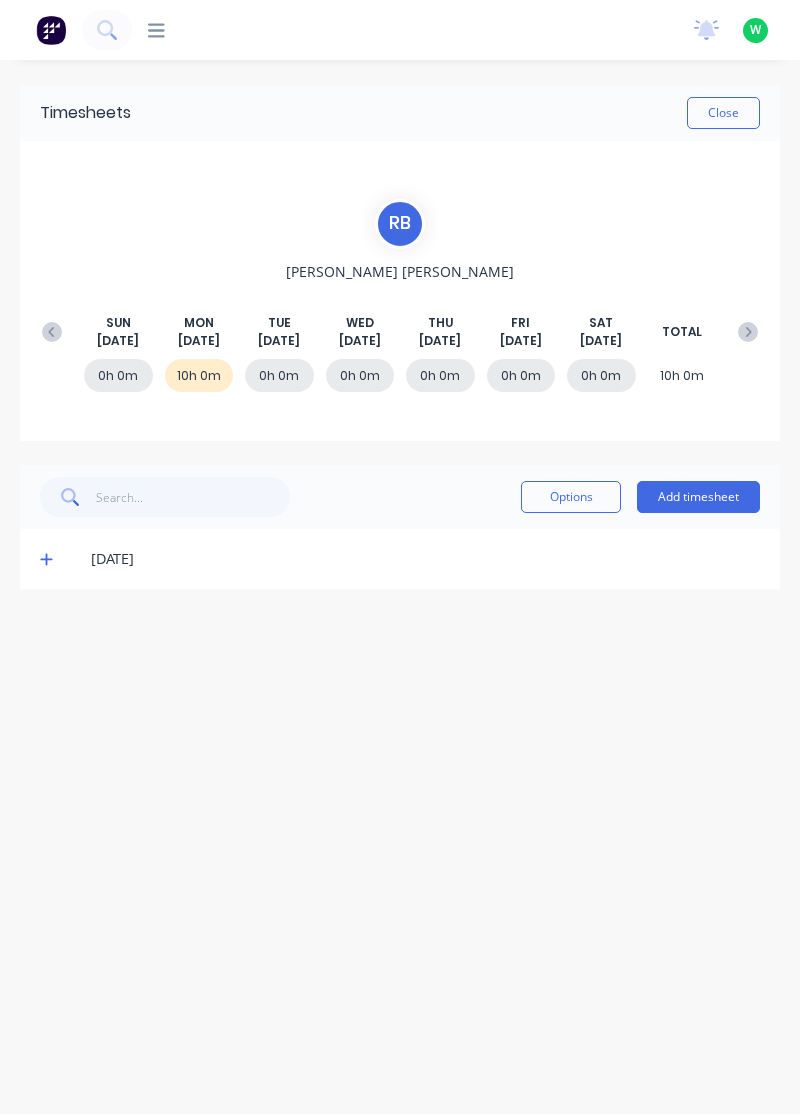 click on "10h 0m" at bounding box center (199, 375) 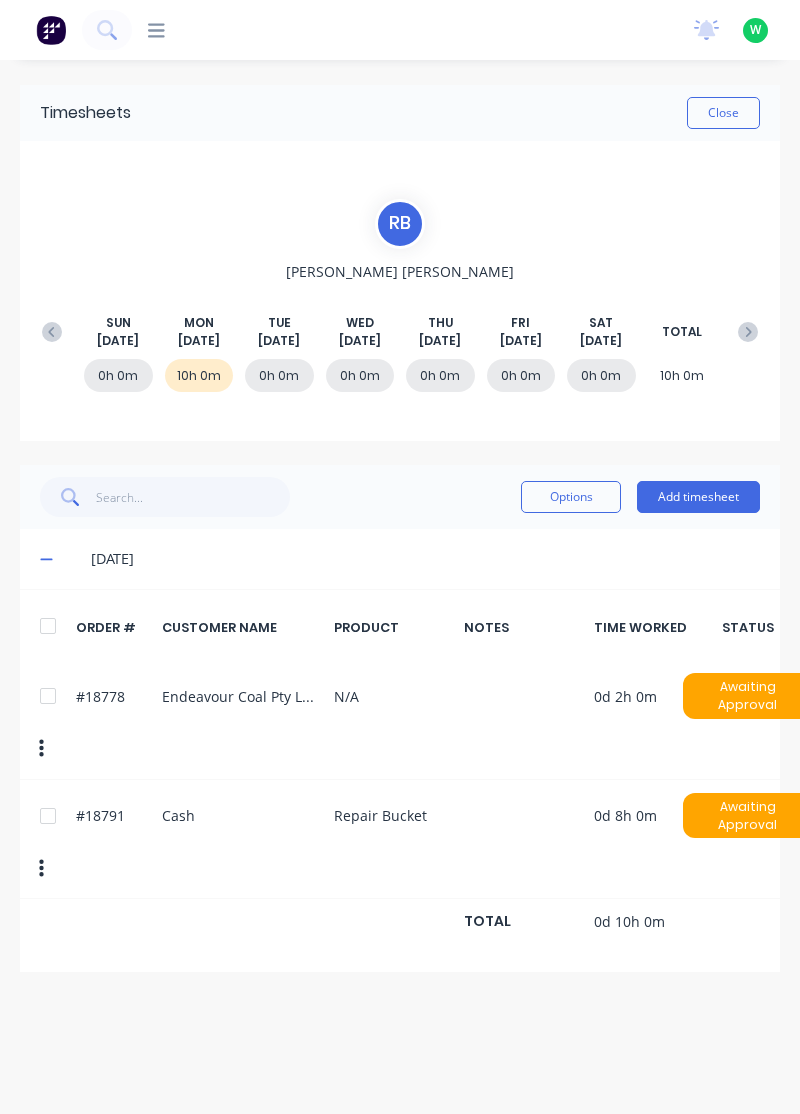 click on "Options" at bounding box center (571, 497) 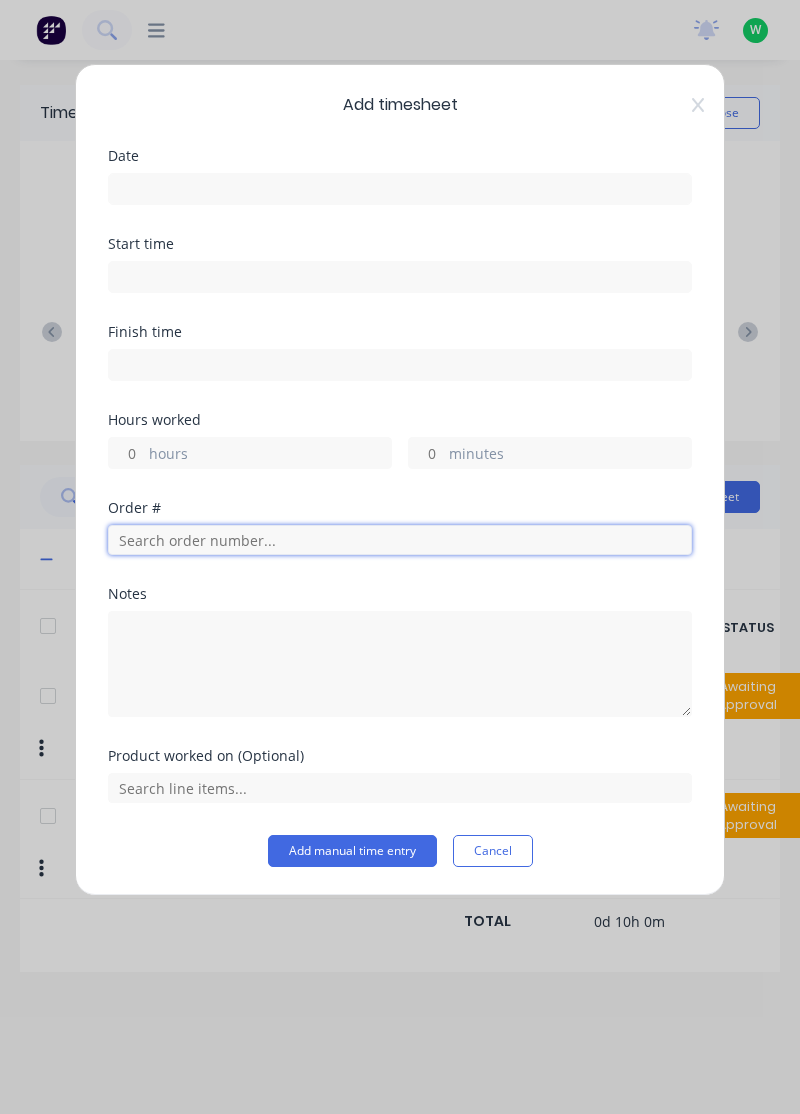 click at bounding box center (400, 540) 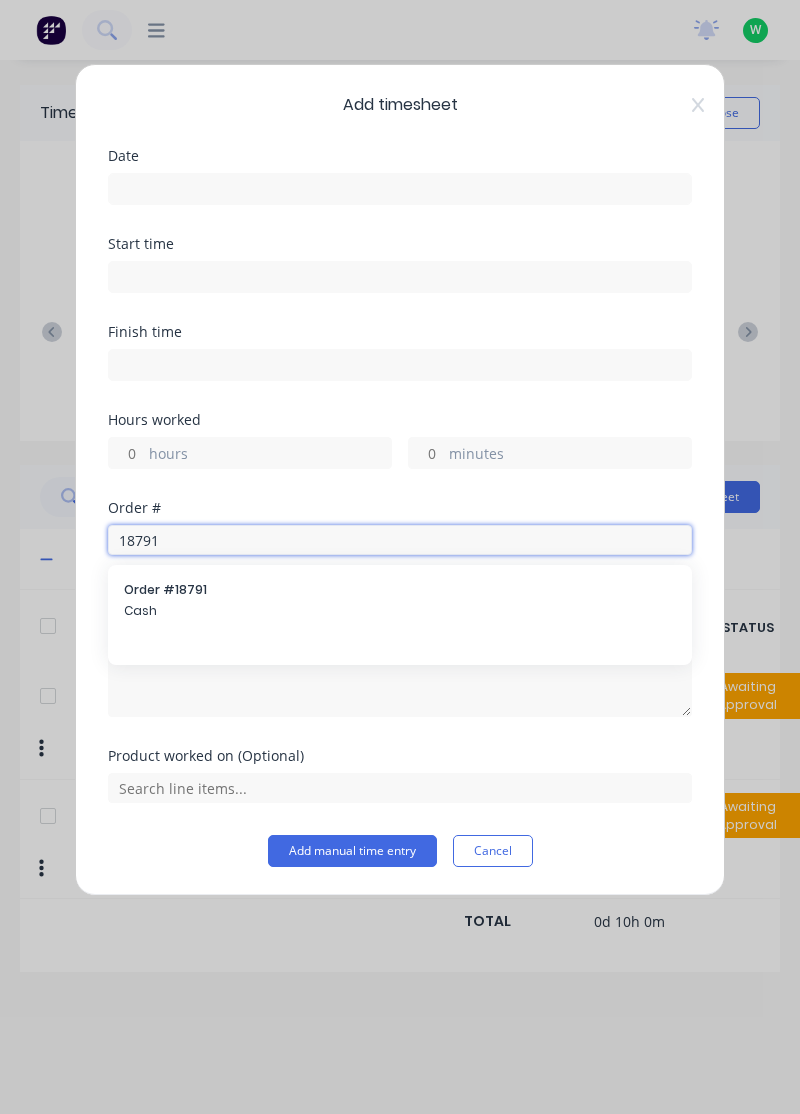 type on "18791" 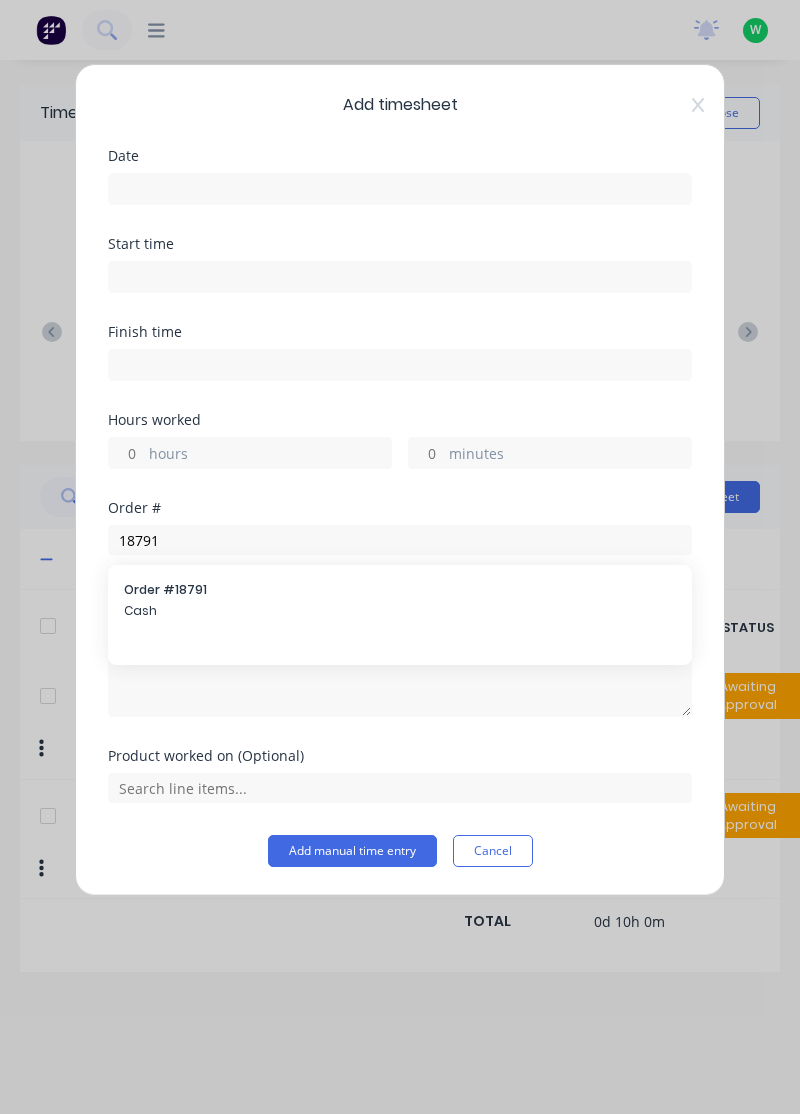 click on "Cash" at bounding box center (400, 611) 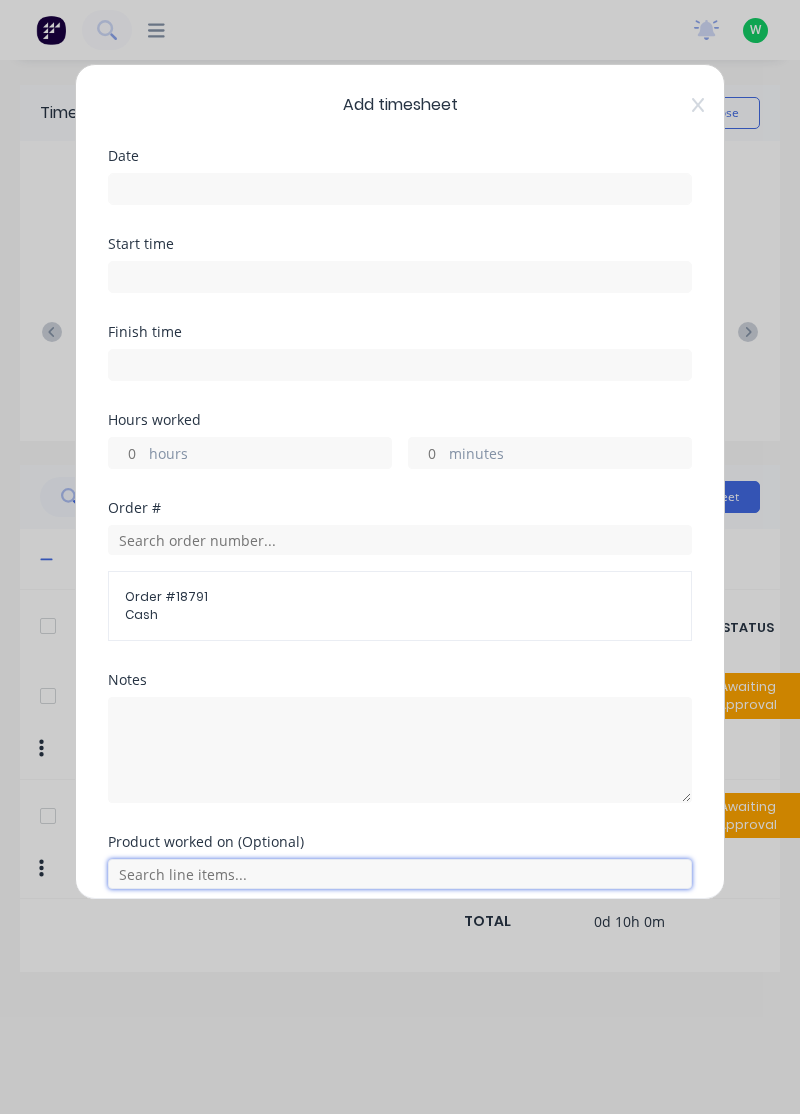 click at bounding box center [400, 874] 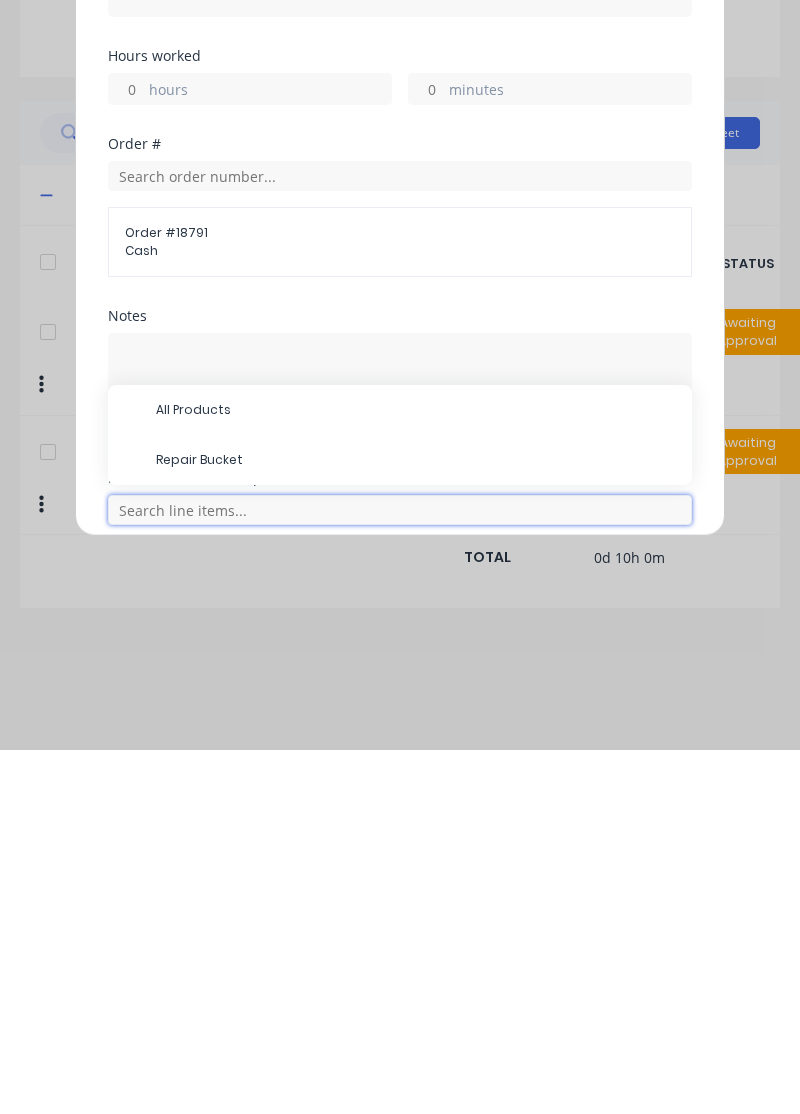 scroll, scrollTop: 94, scrollLeft: 0, axis: vertical 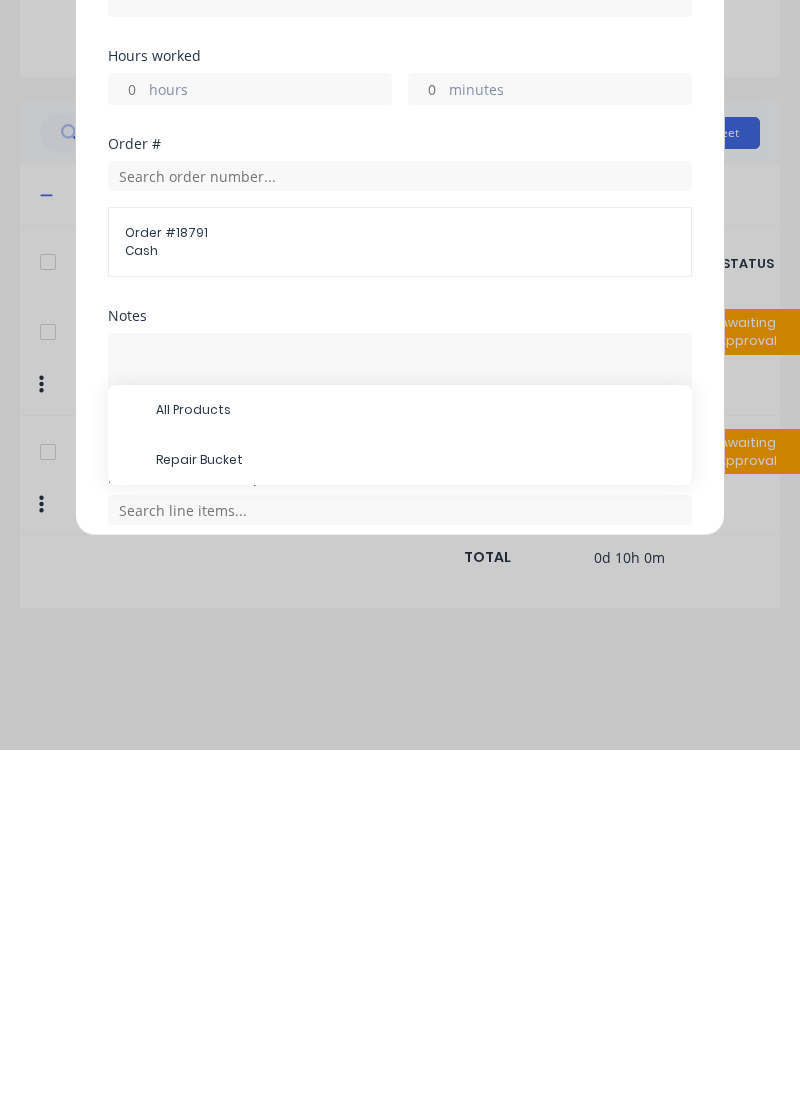 click on "Repair Bucket" at bounding box center [416, 824] 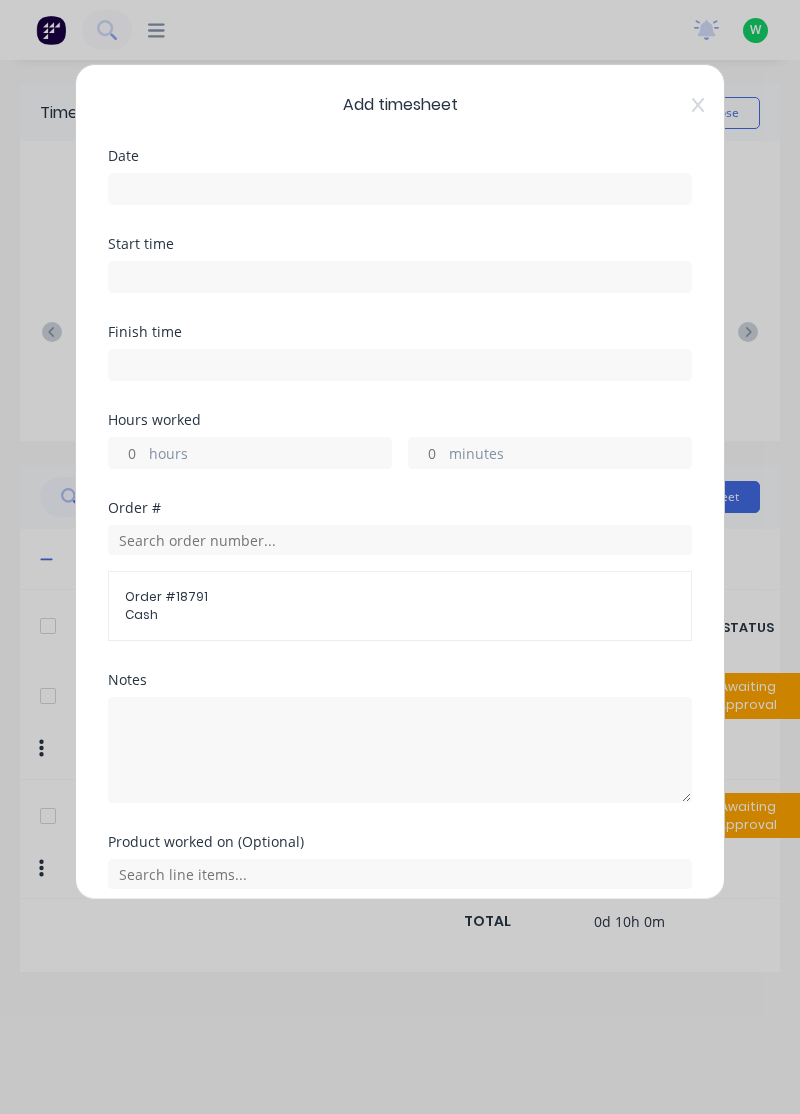 click at bounding box center [400, 189] 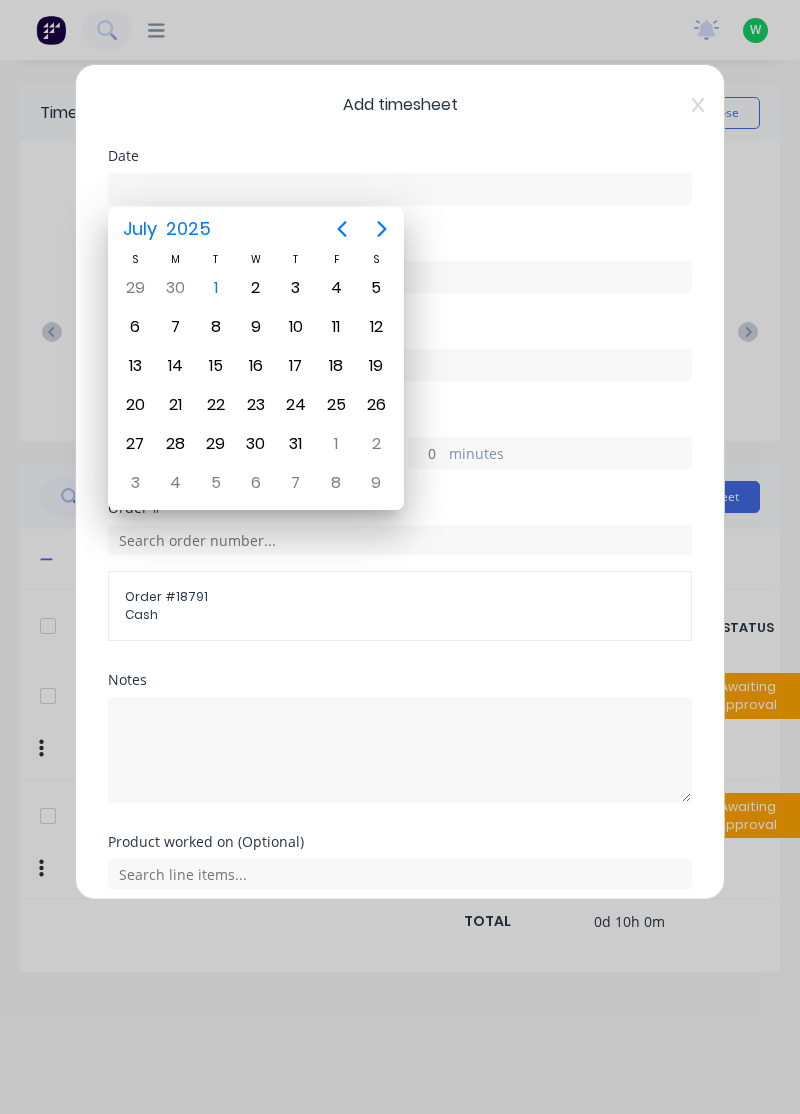click on "1" at bounding box center [216, 288] 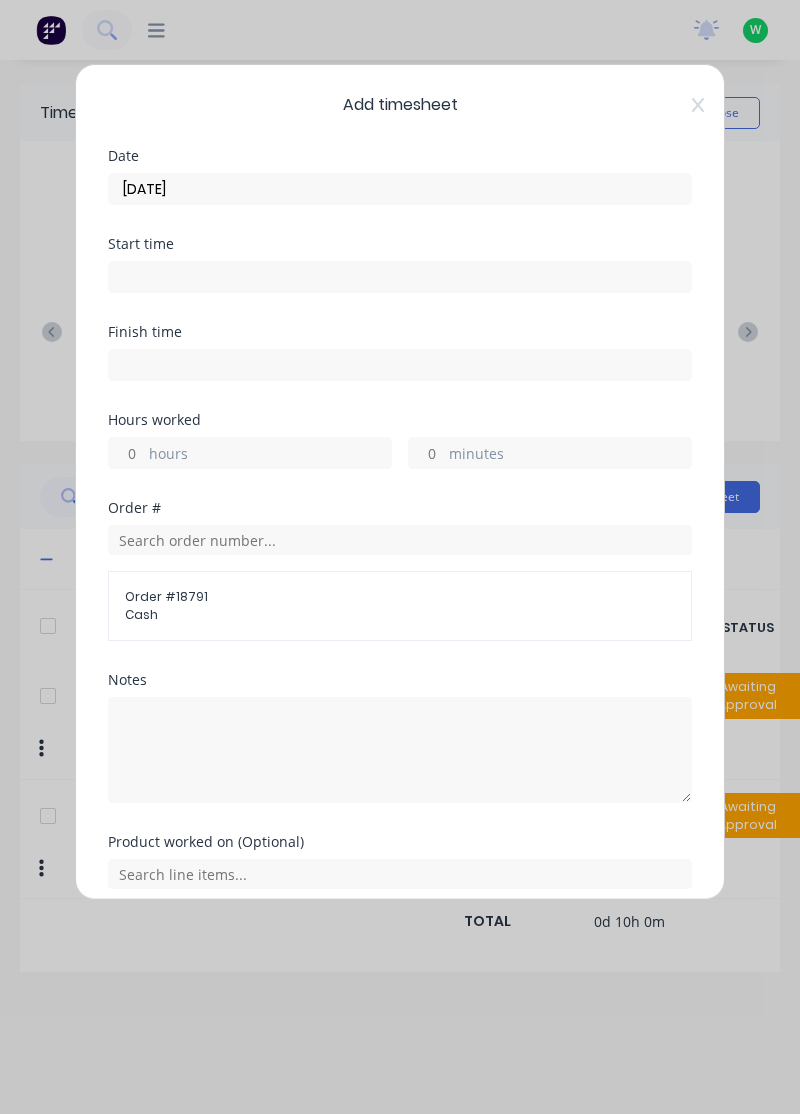 click on "hours" at bounding box center [126, 453] 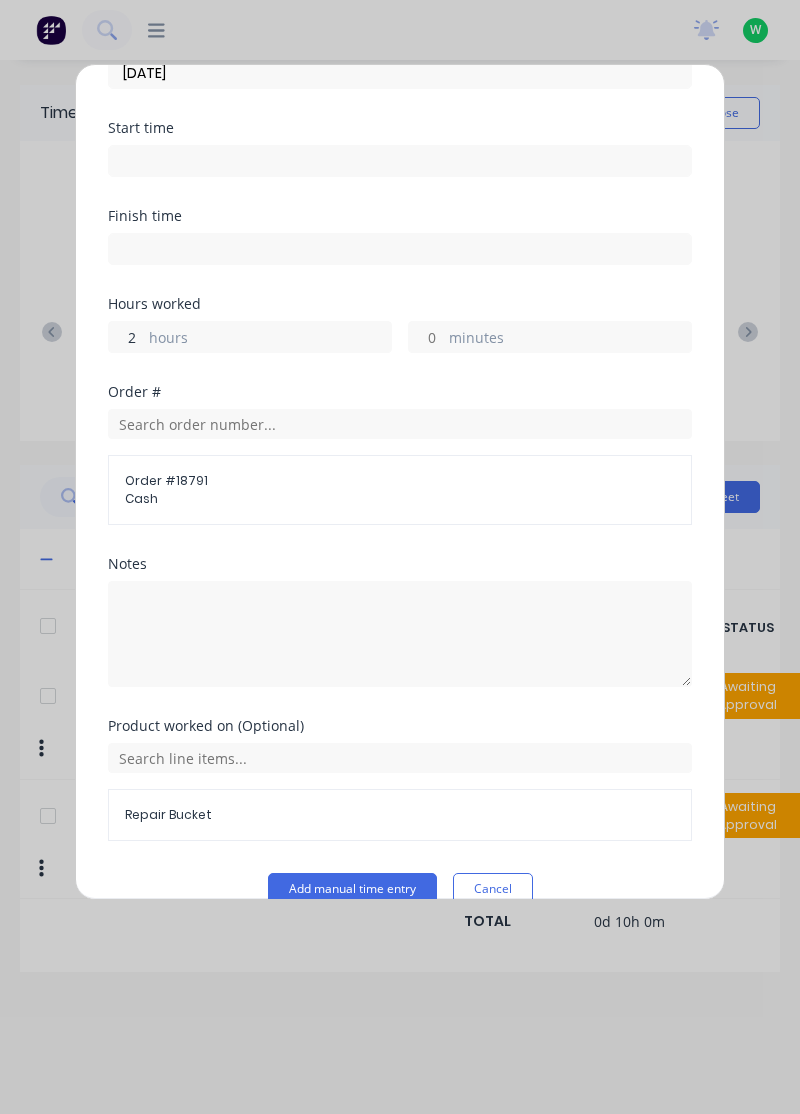 scroll, scrollTop: 145, scrollLeft: 0, axis: vertical 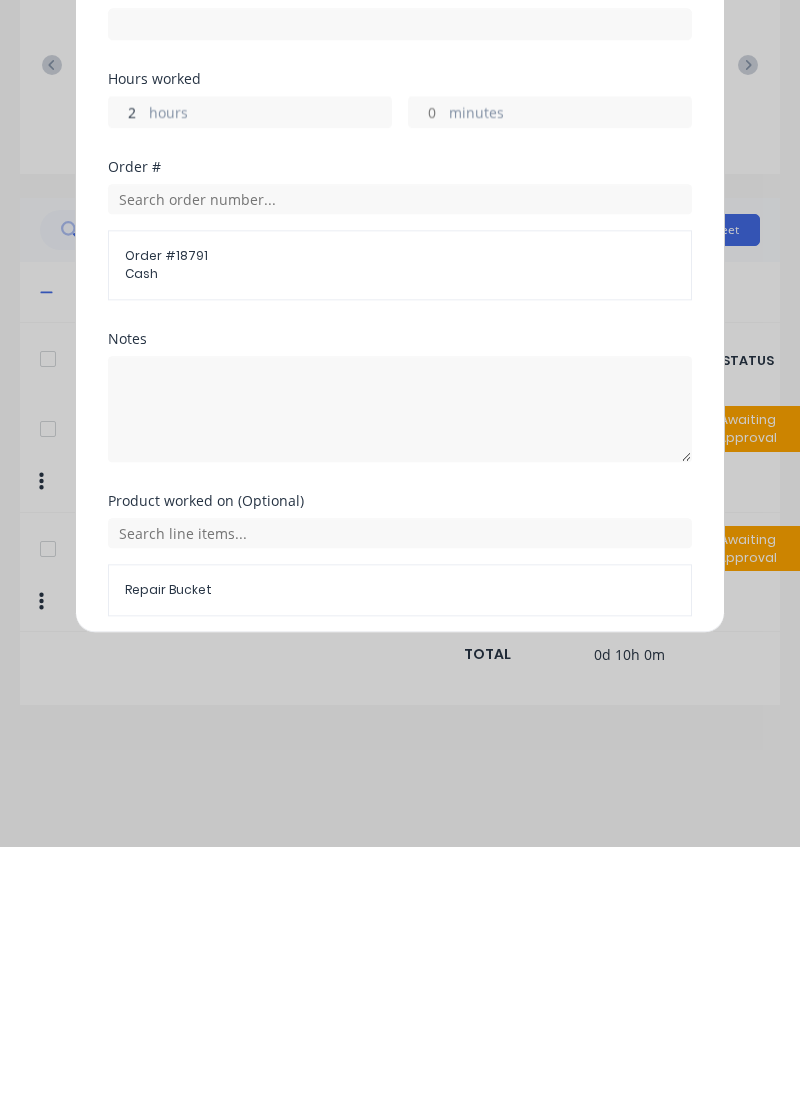 type on "2" 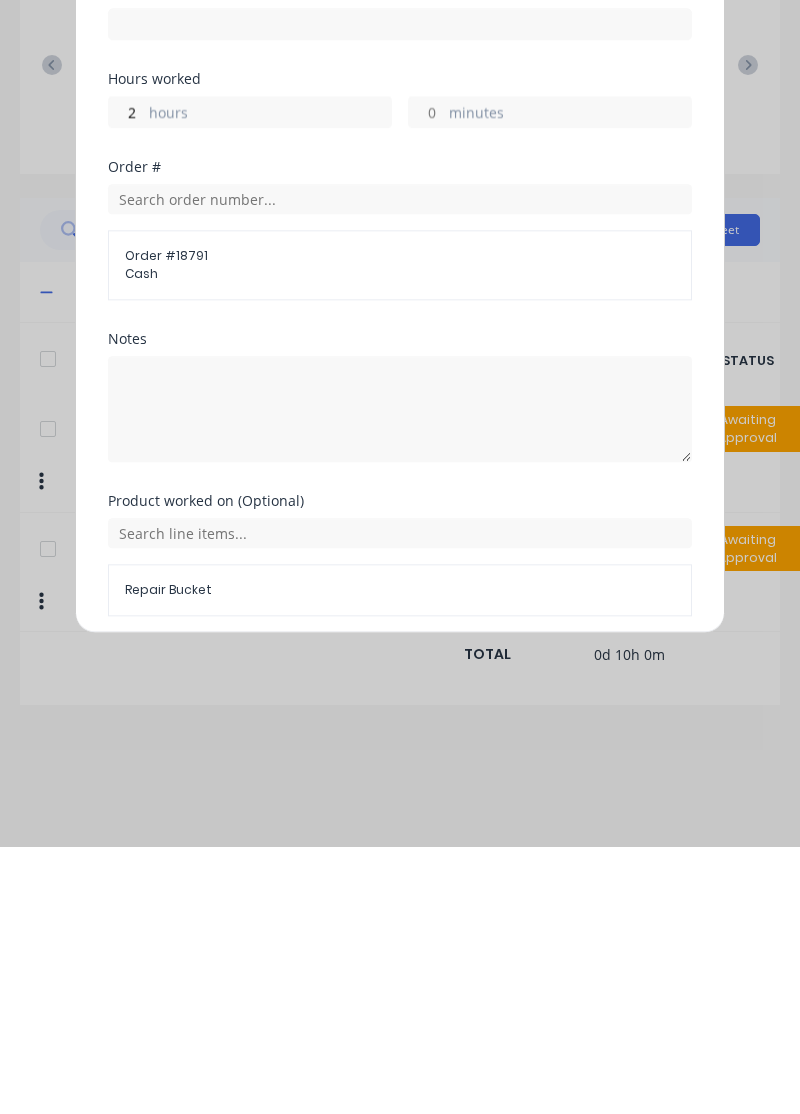 click on "Add manual time entry" at bounding box center [352, 931] 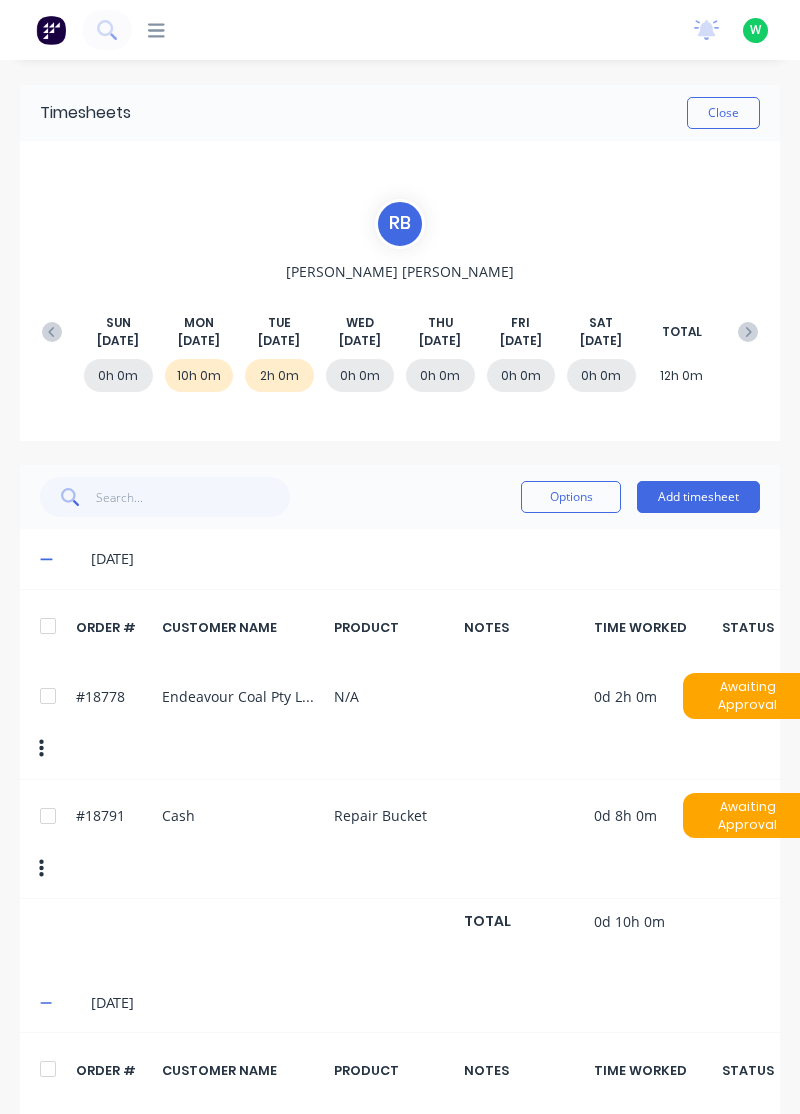 click 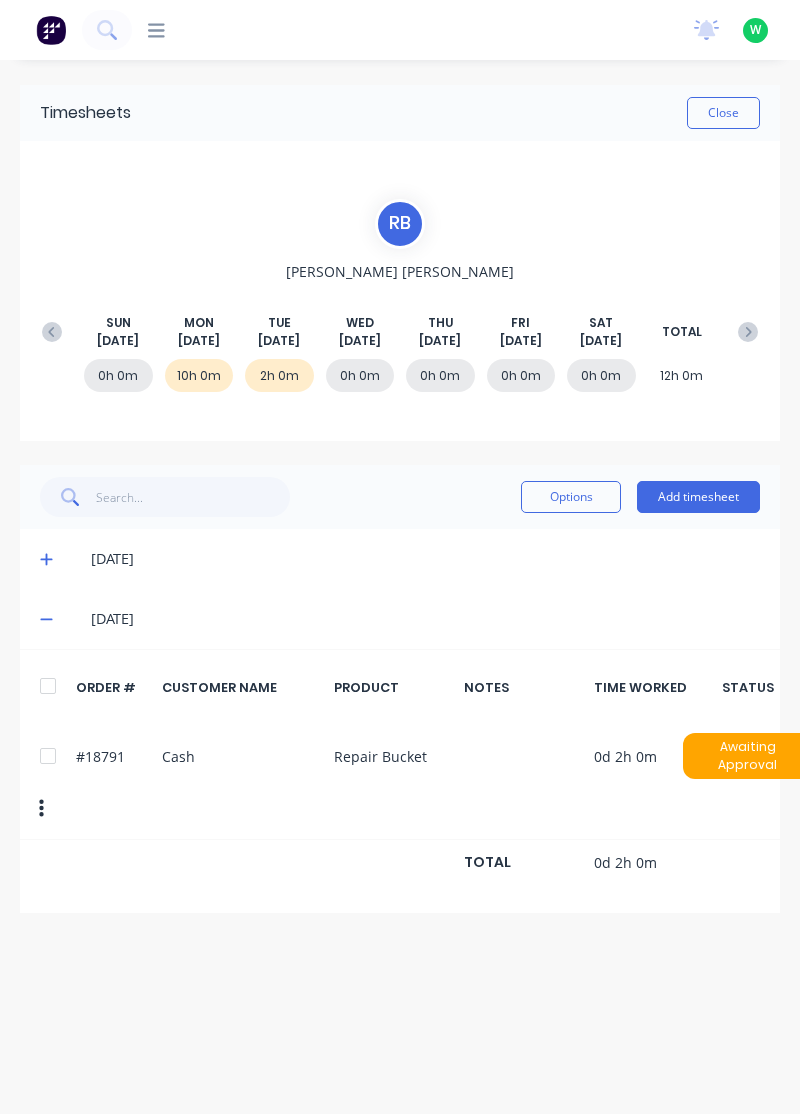 click on "Add timesheet" at bounding box center [698, 497] 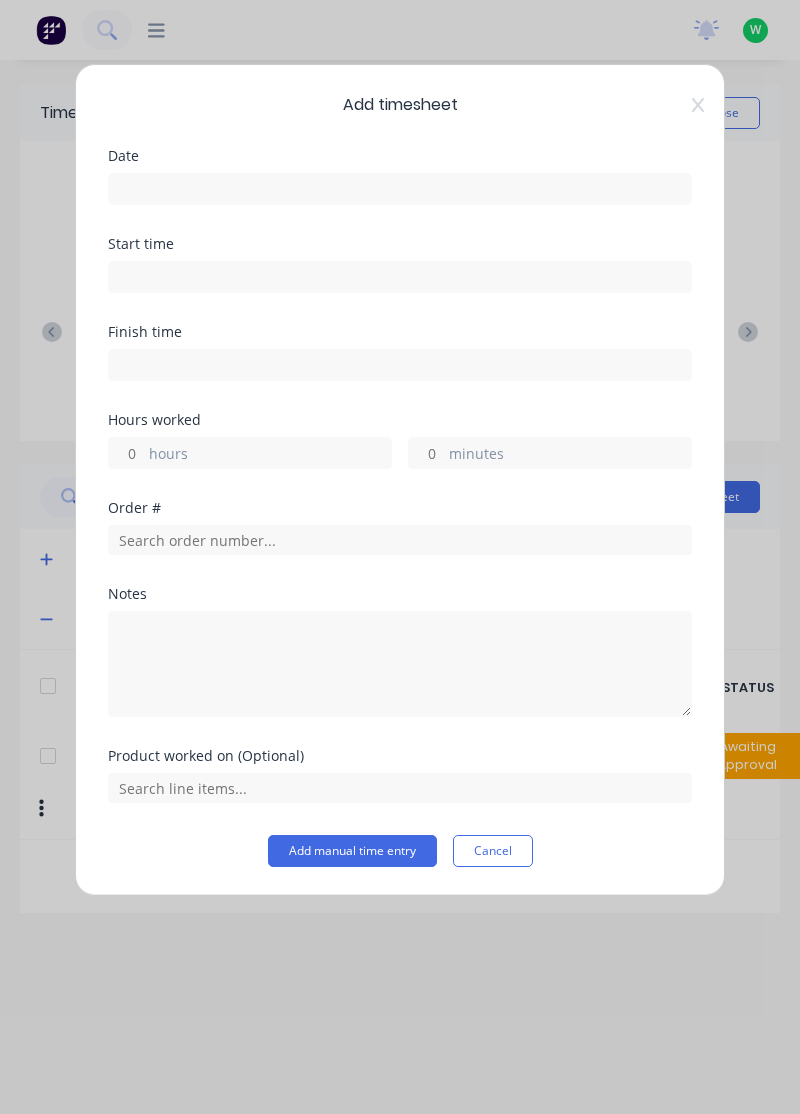 click at bounding box center (400, 189) 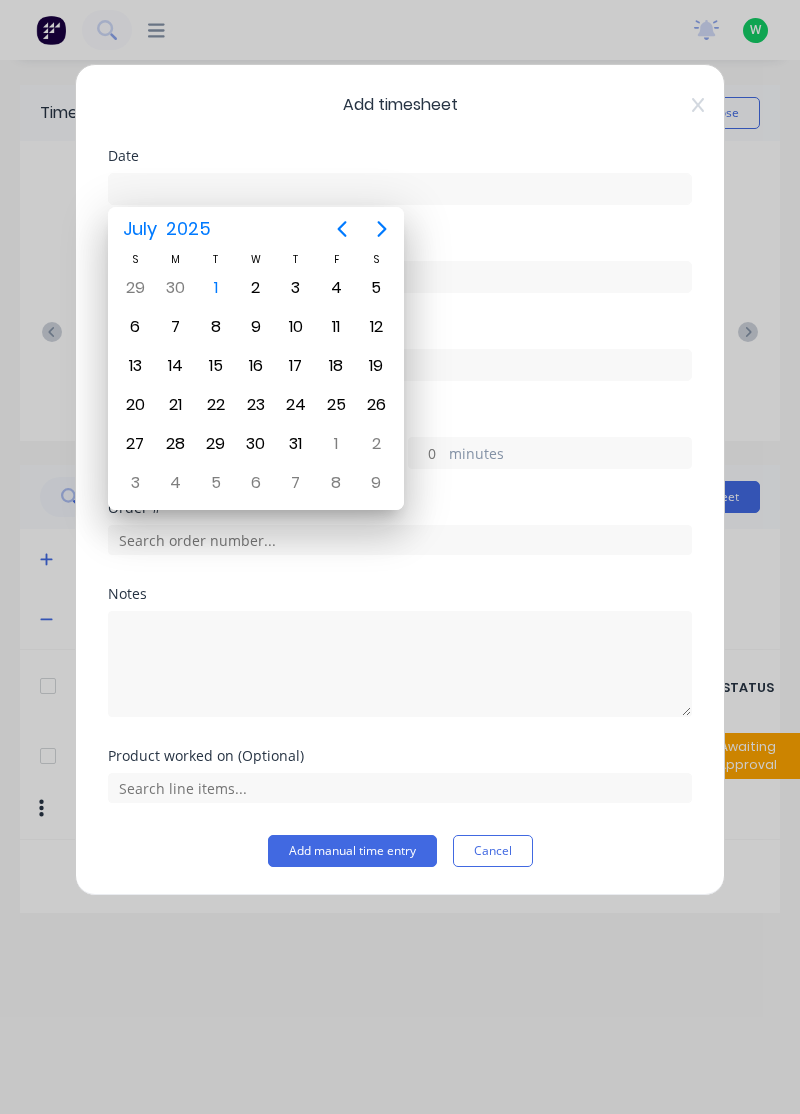 click on "1" at bounding box center (216, 288) 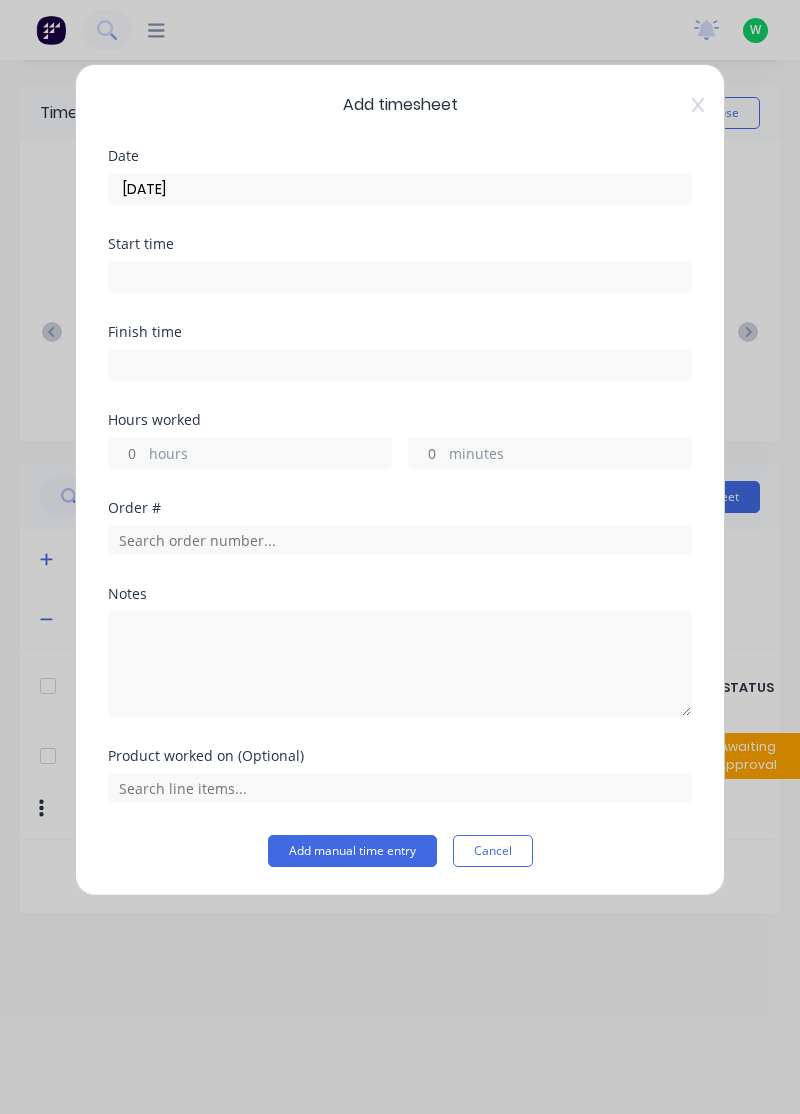 click on "hours" at bounding box center (126, 453) 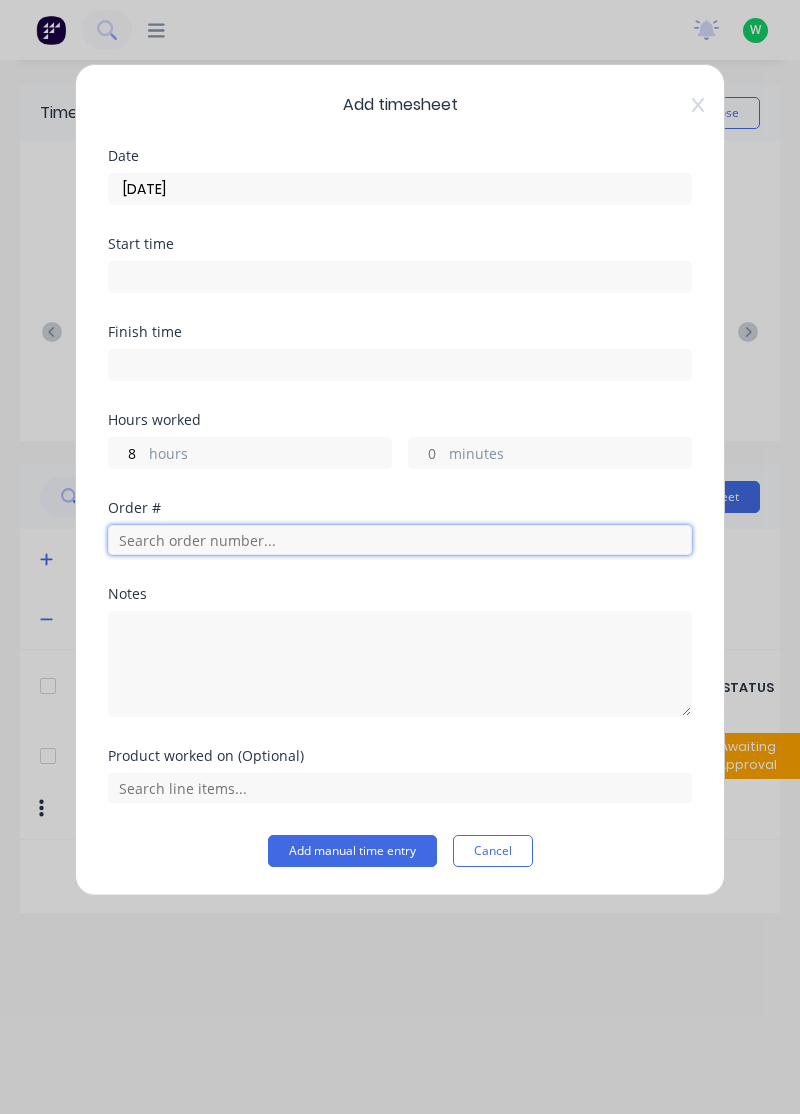 click at bounding box center [400, 540] 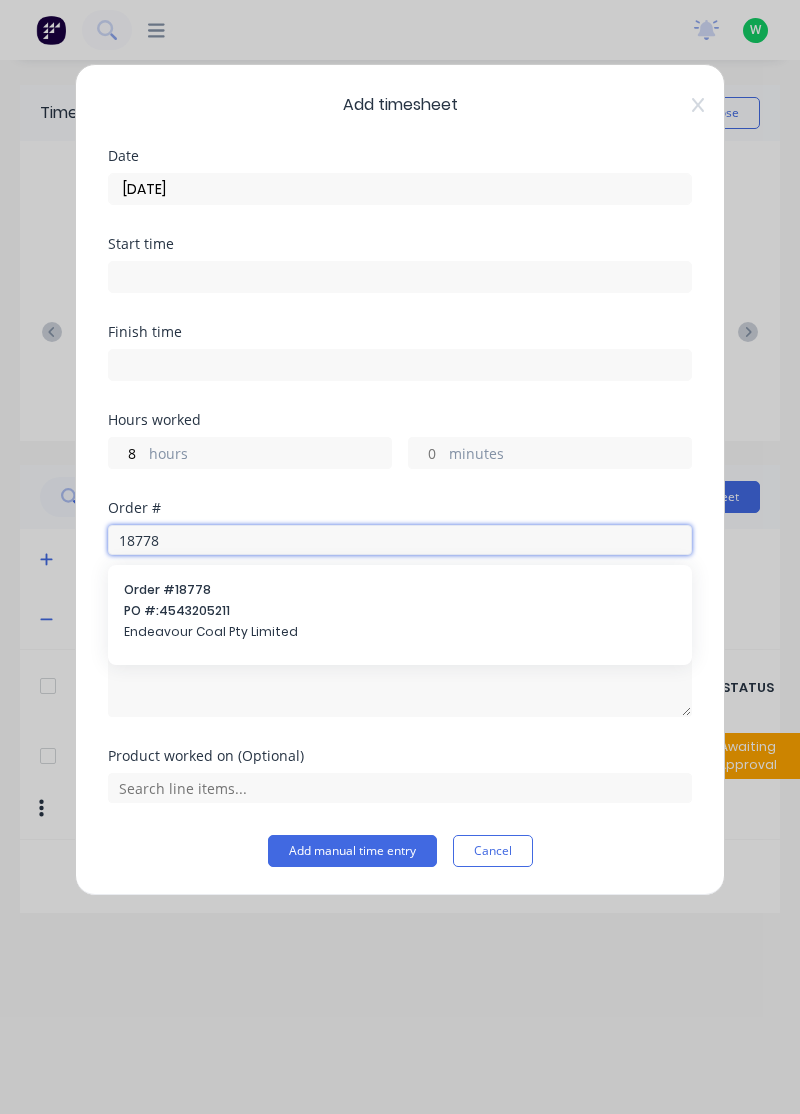 type on "18778" 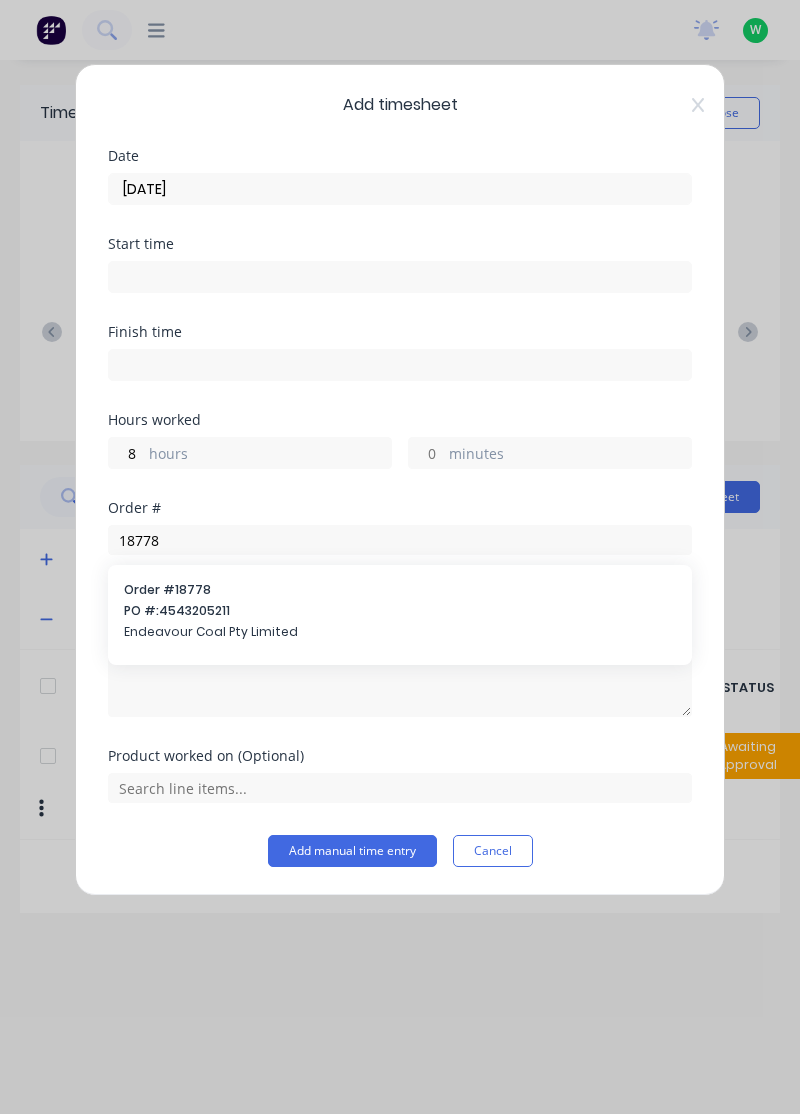 click on "Endeavour Coal Pty Limited" at bounding box center [400, 632] 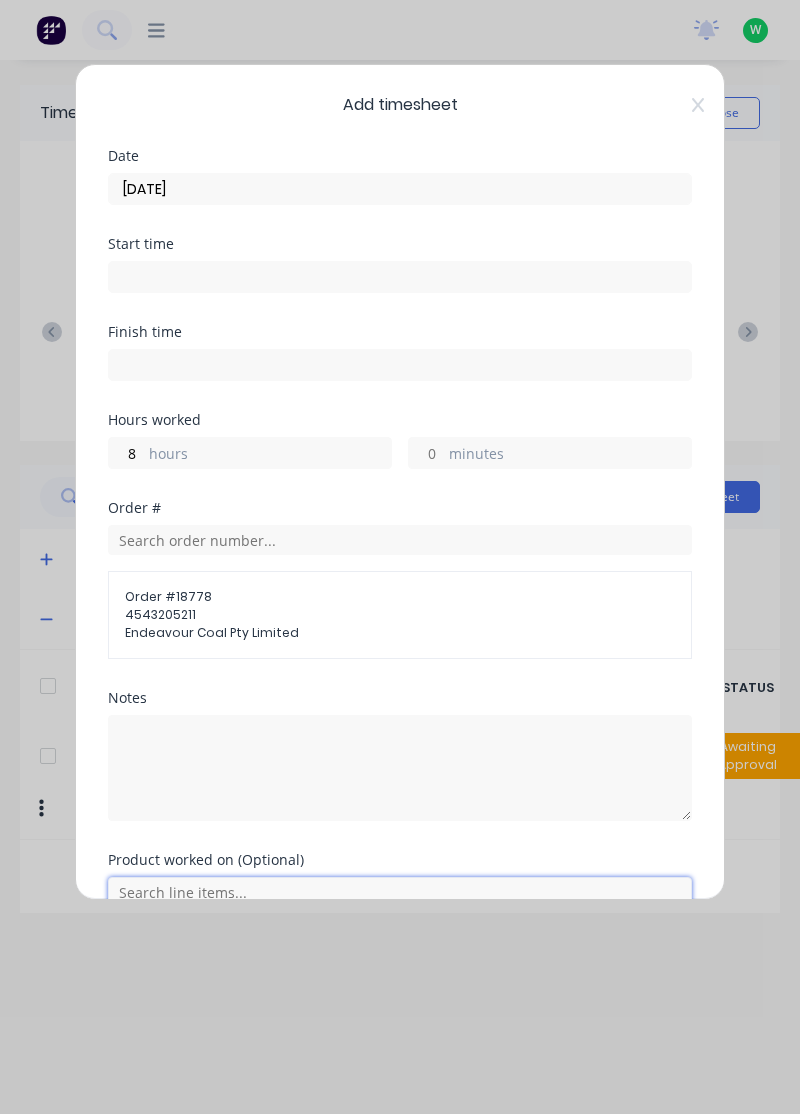 click at bounding box center (400, 892) 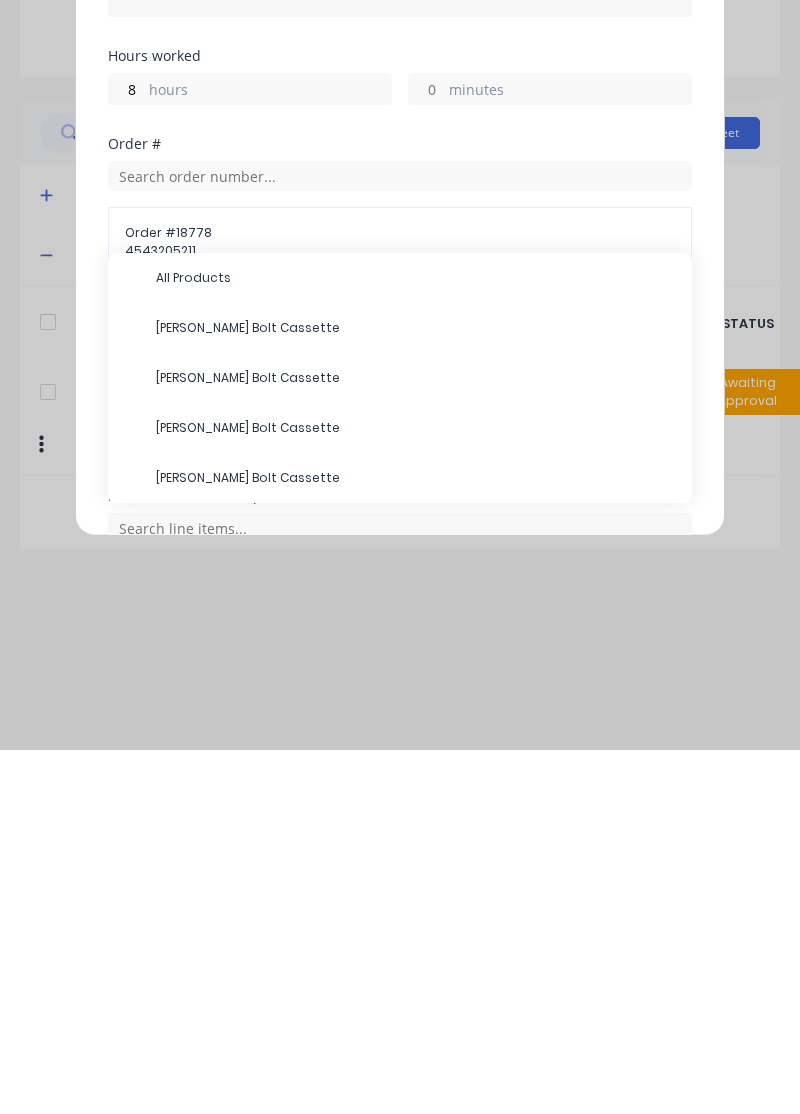 click on "RH Miner Bolt Cassette" at bounding box center [416, 742] 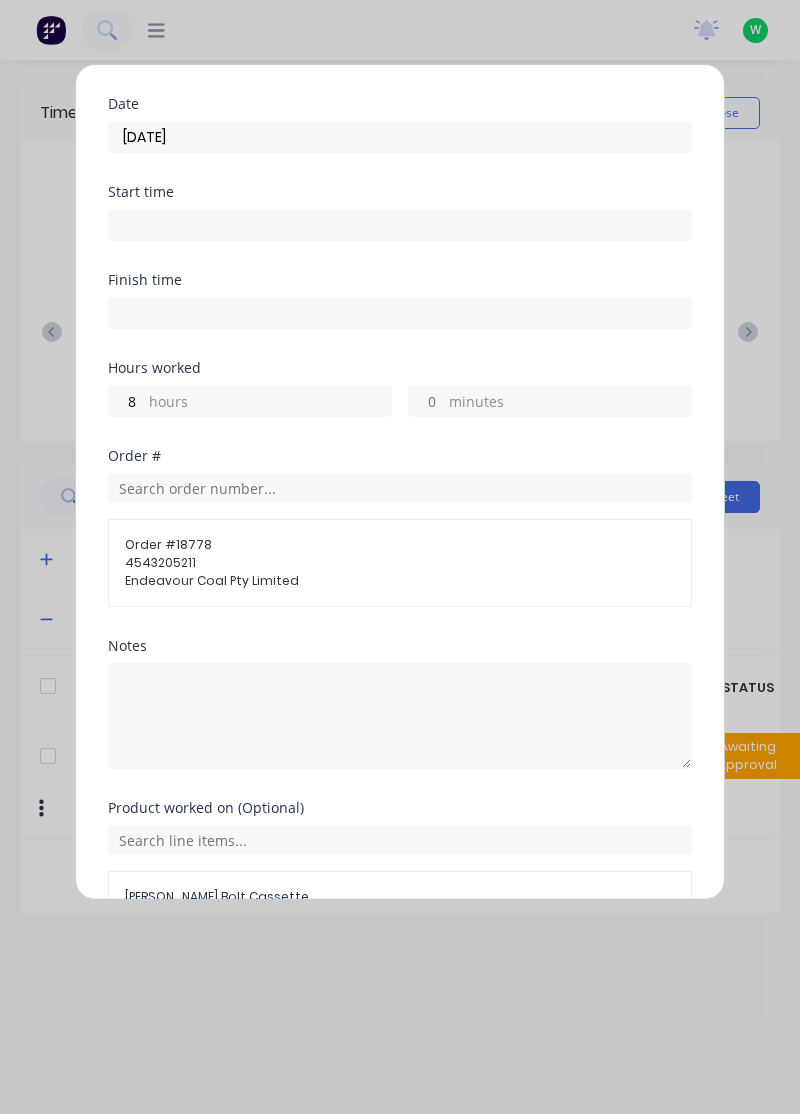 scroll, scrollTop: 92, scrollLeft: 0, axis: vertical 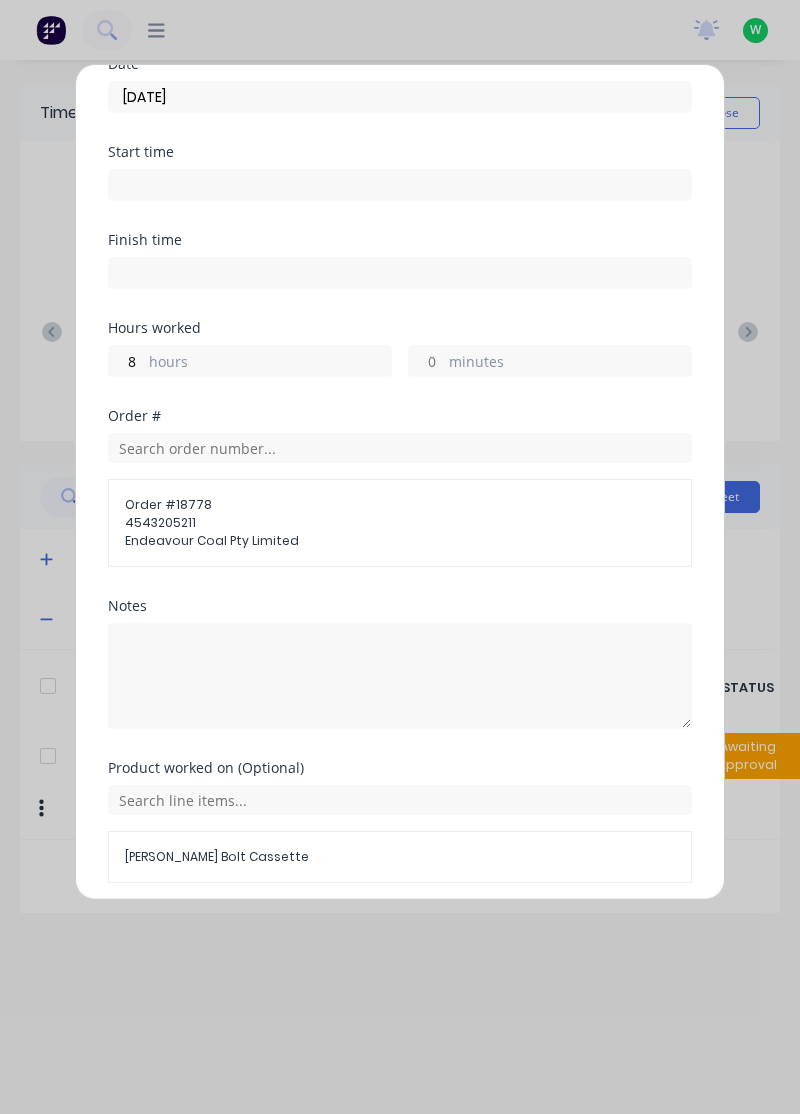 click on "Add manual time entry" at bounding box center (352, 931) 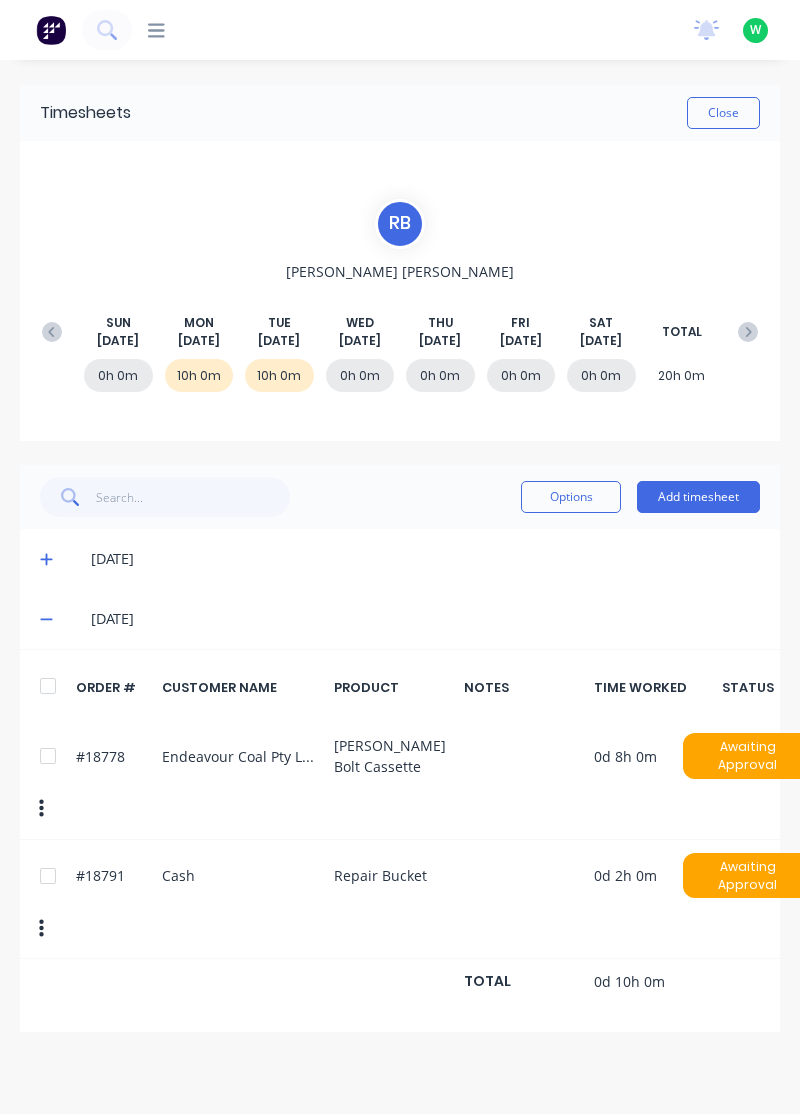click on "Close" at bounding box center (723, 113) 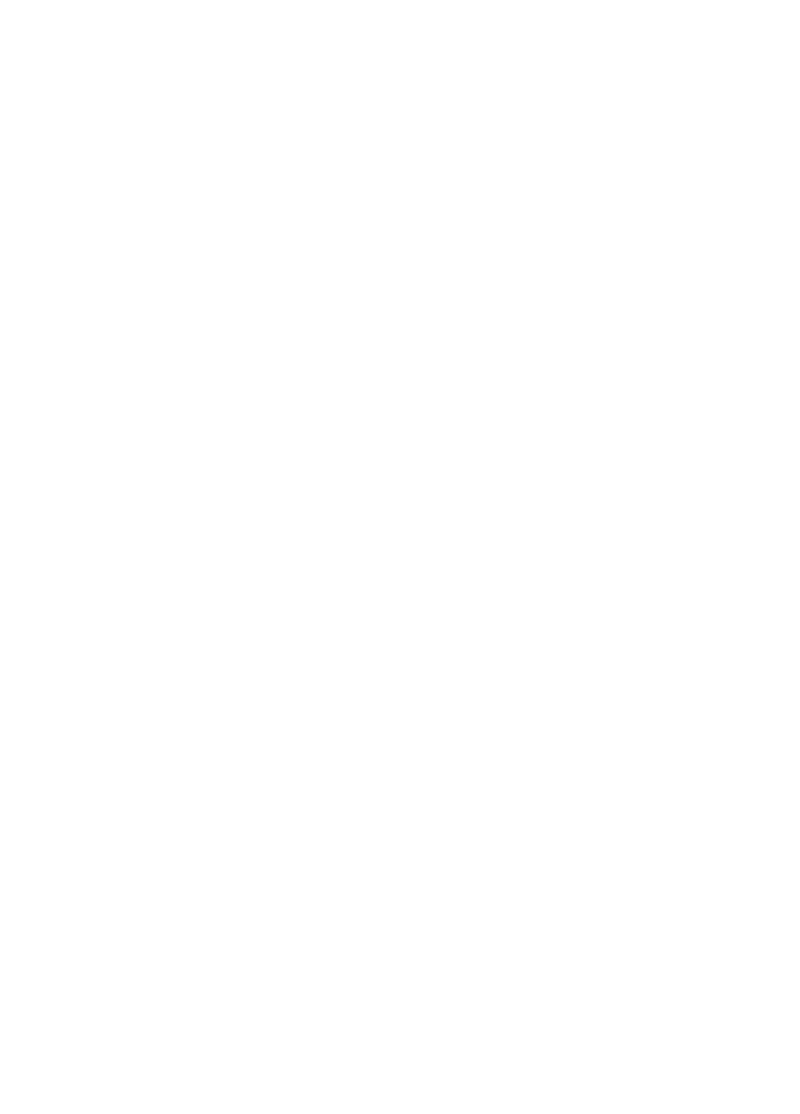 click at bounding box center [400, 0] 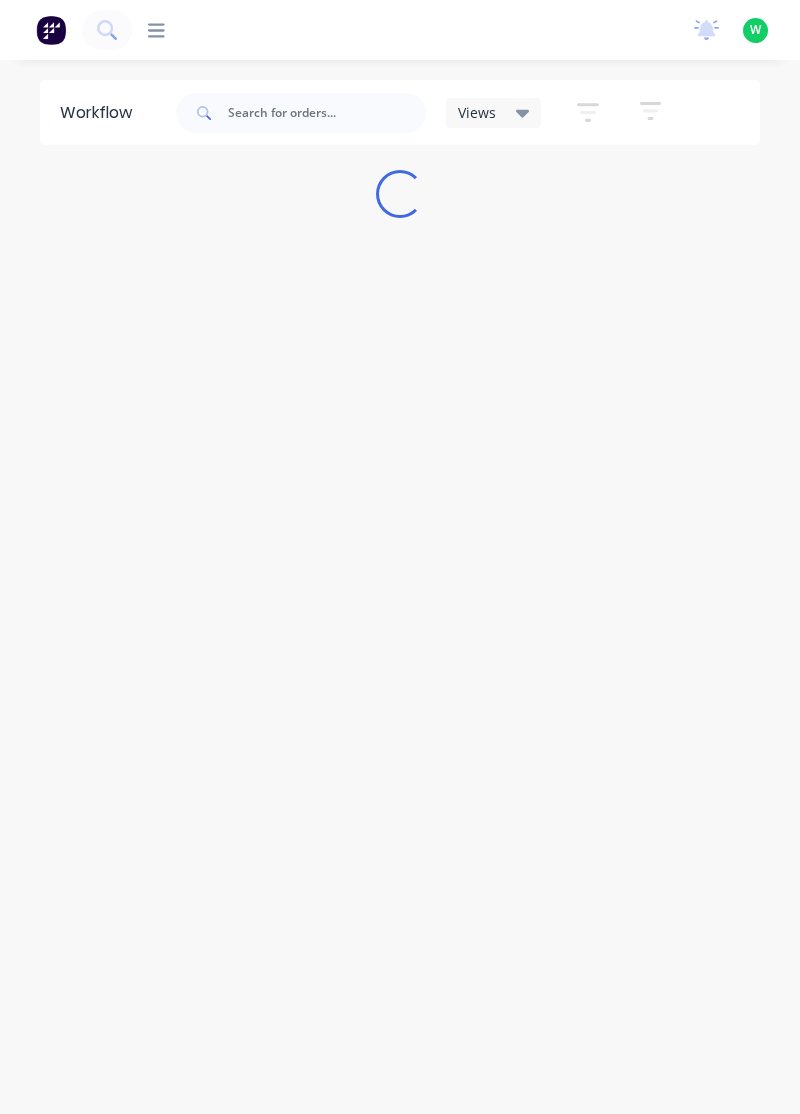 scroll, scrollTop: 0, scrollLeft: 0, axis: both 